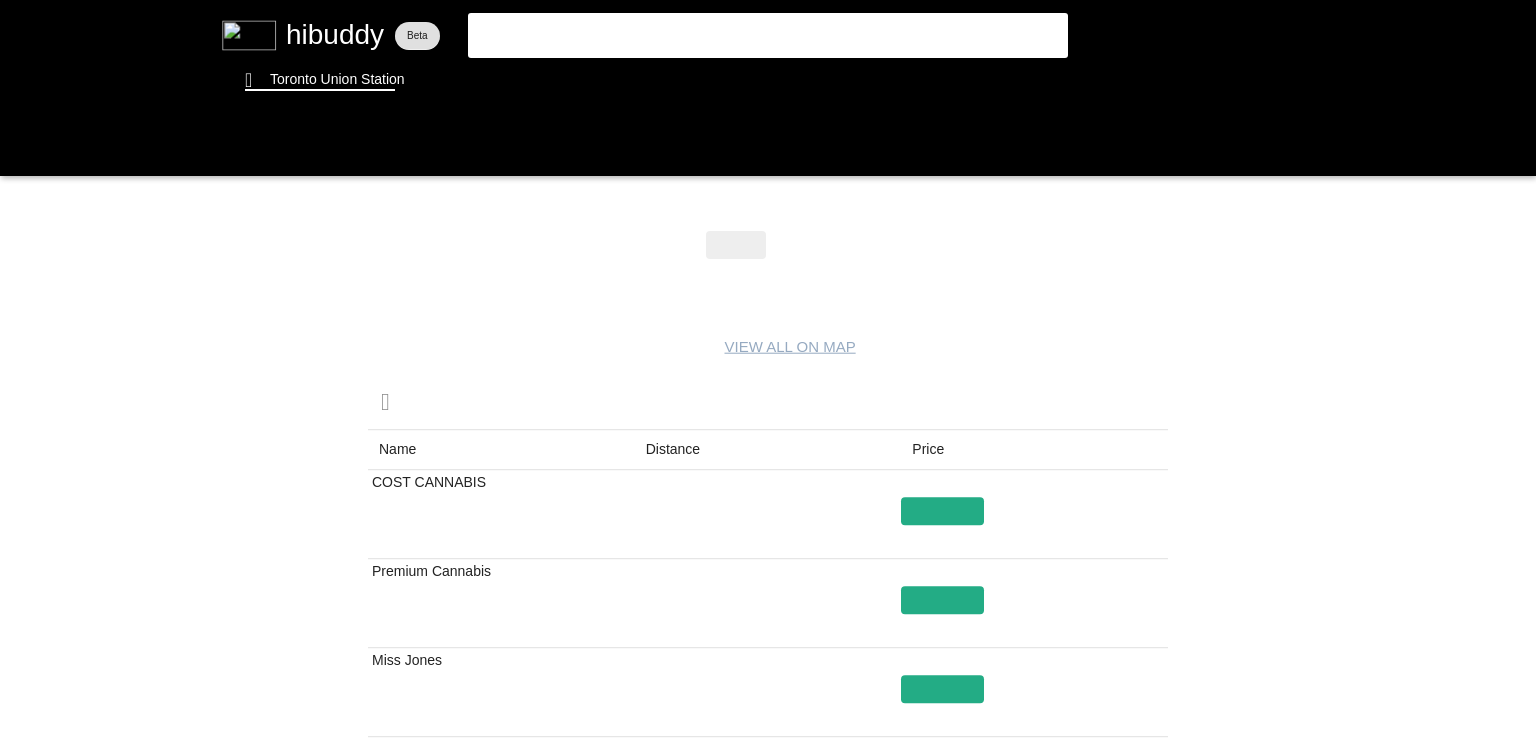 scroll, scrollTop: 0, scrollLeft: 0, axis: both 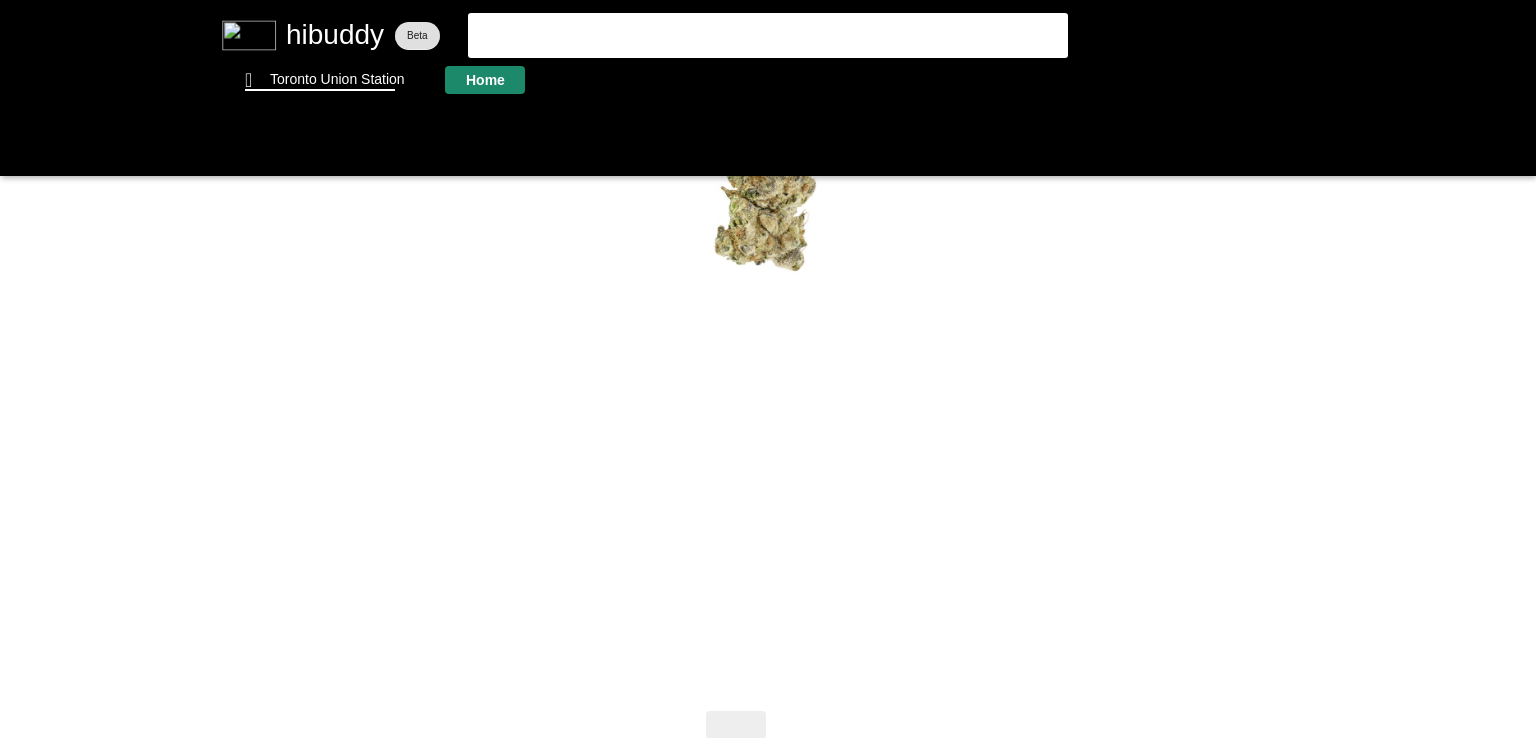 click at bounding box center [768, 369] 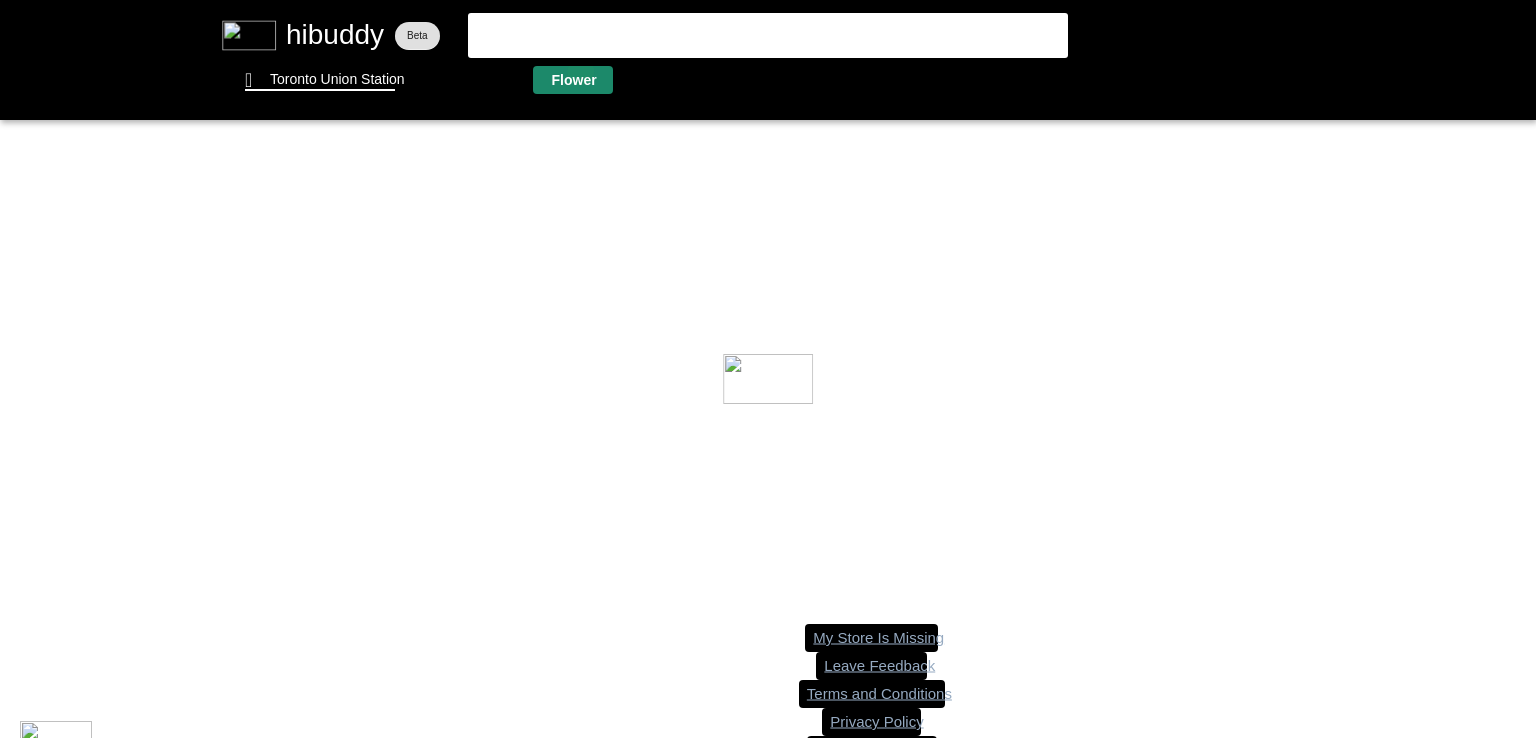 click at bounding box center (768, 369) 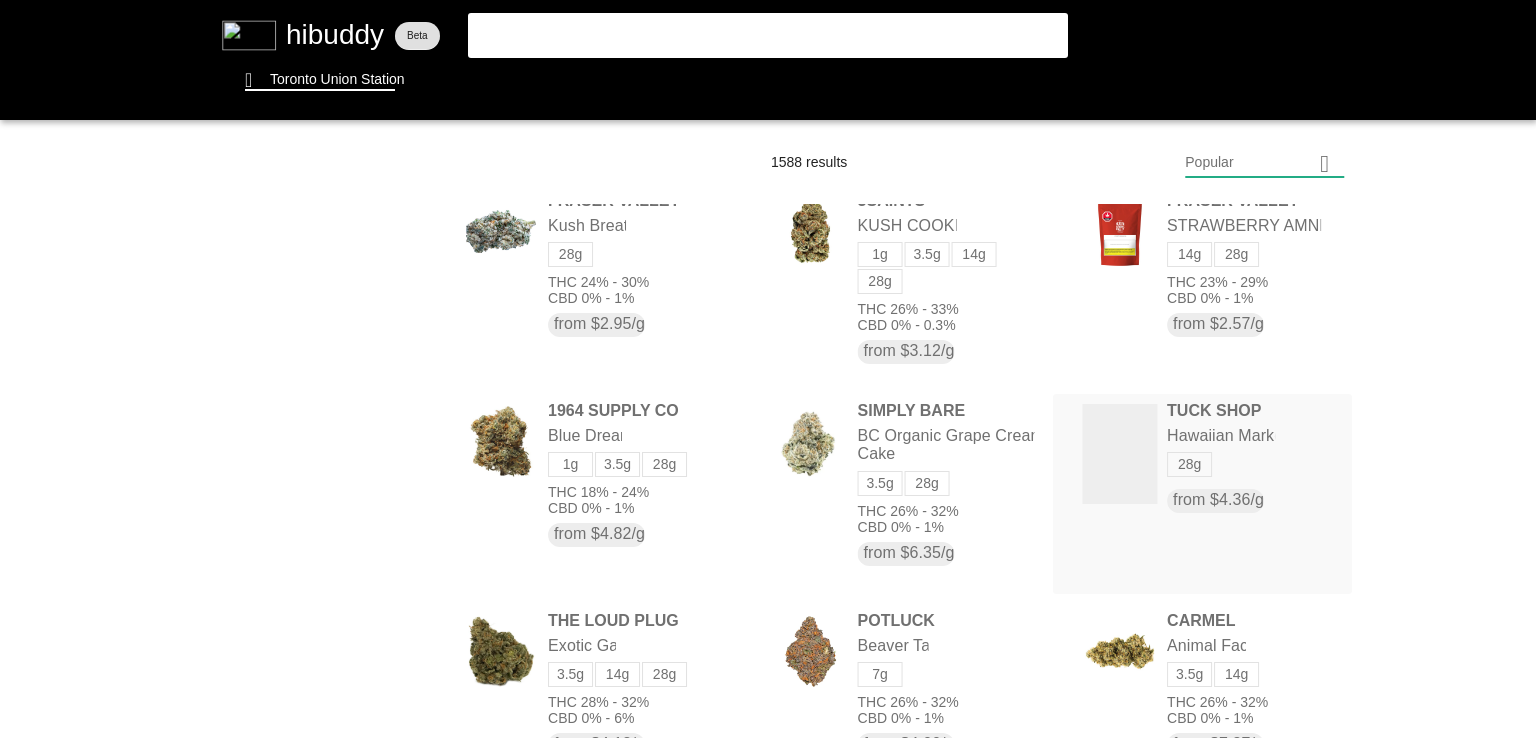 click at bounding box center [768, 369] 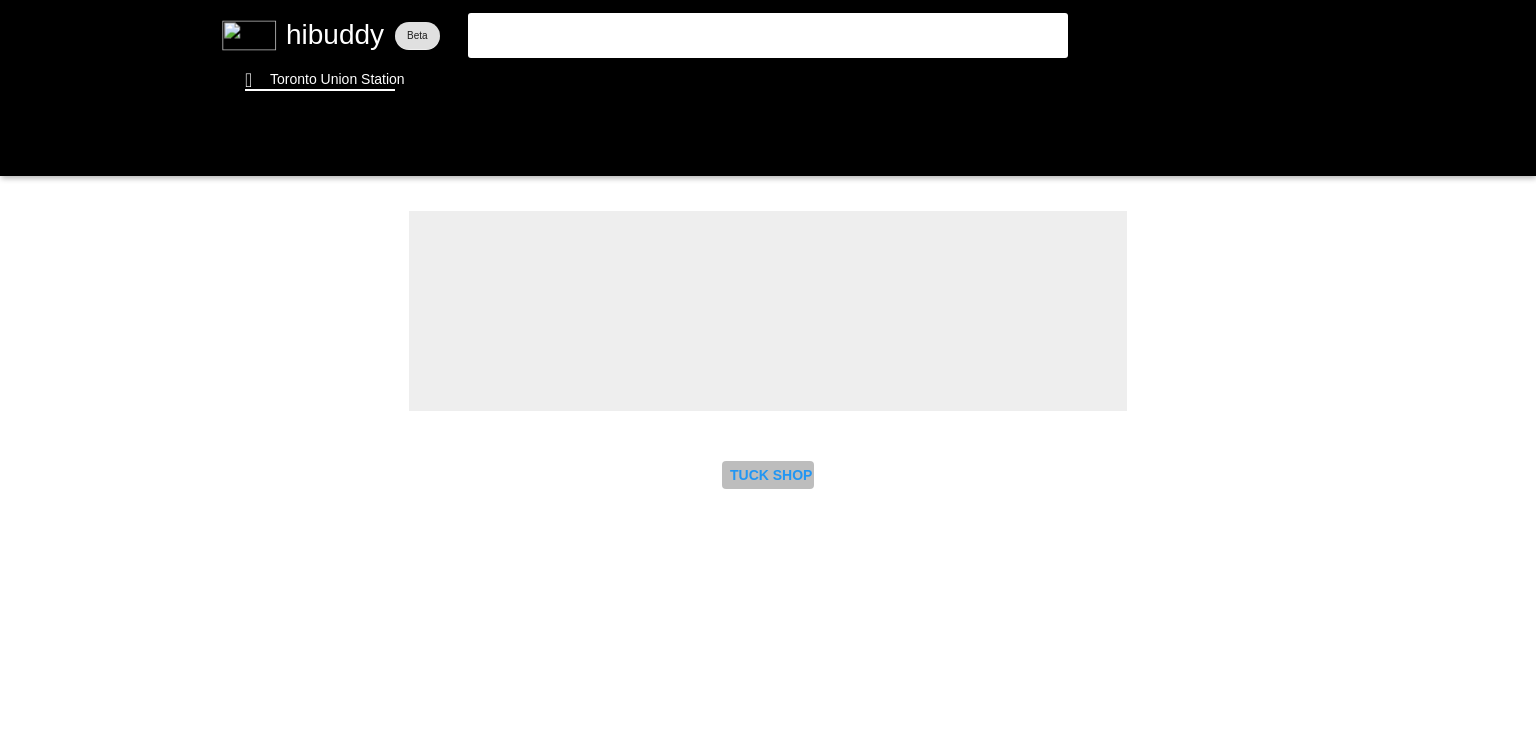 click at bounding box center [768, 369] 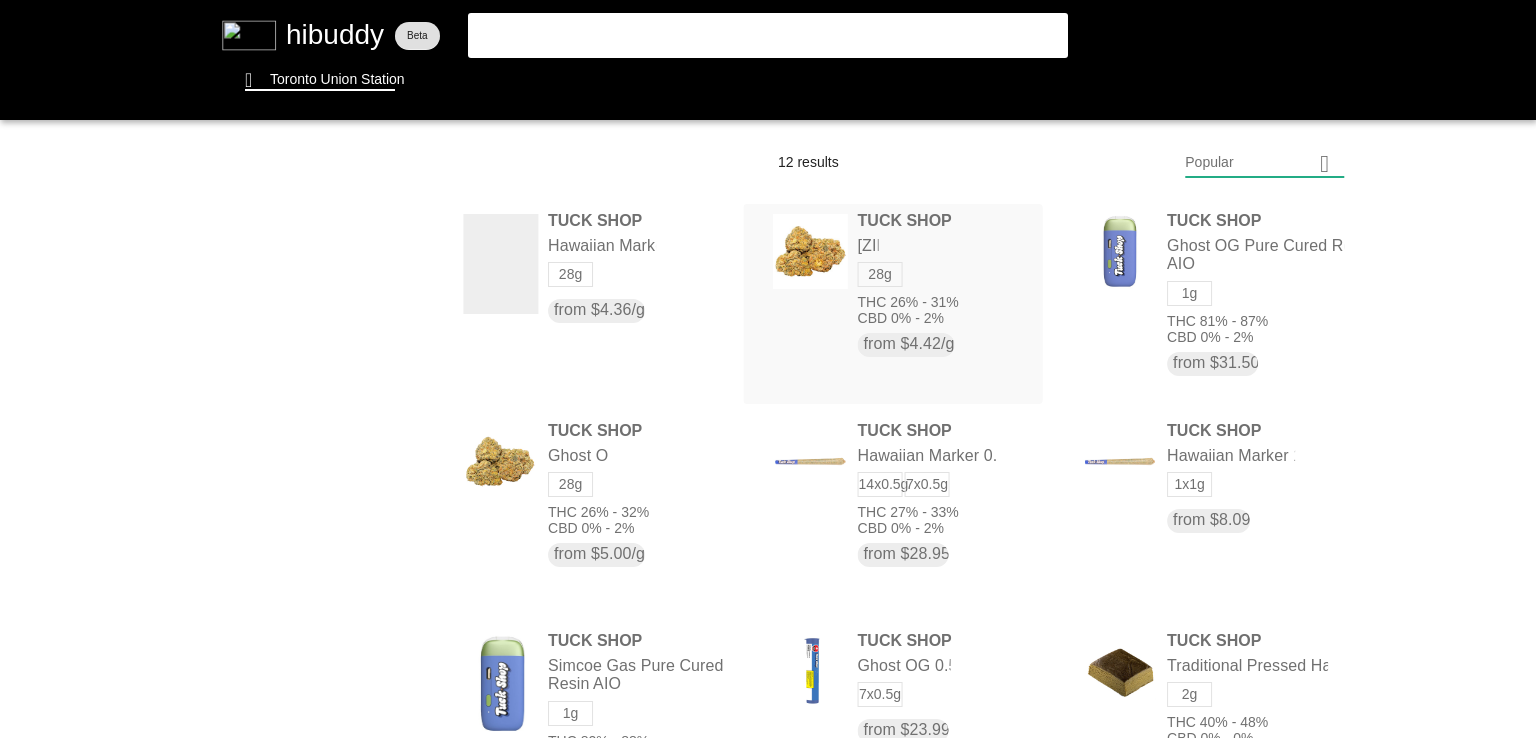 click at bounding box center (768, 369) 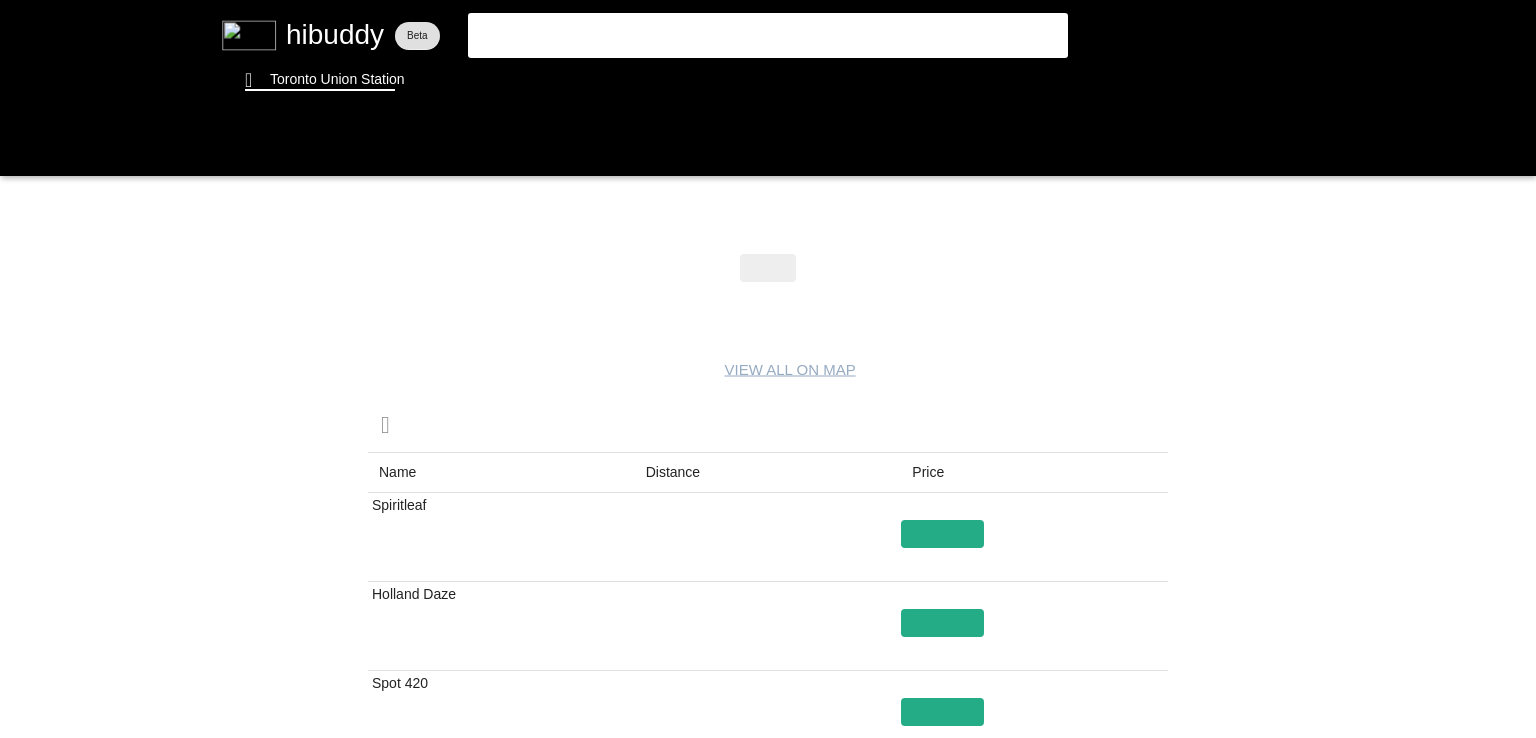 click at bounding box center (768, 369) 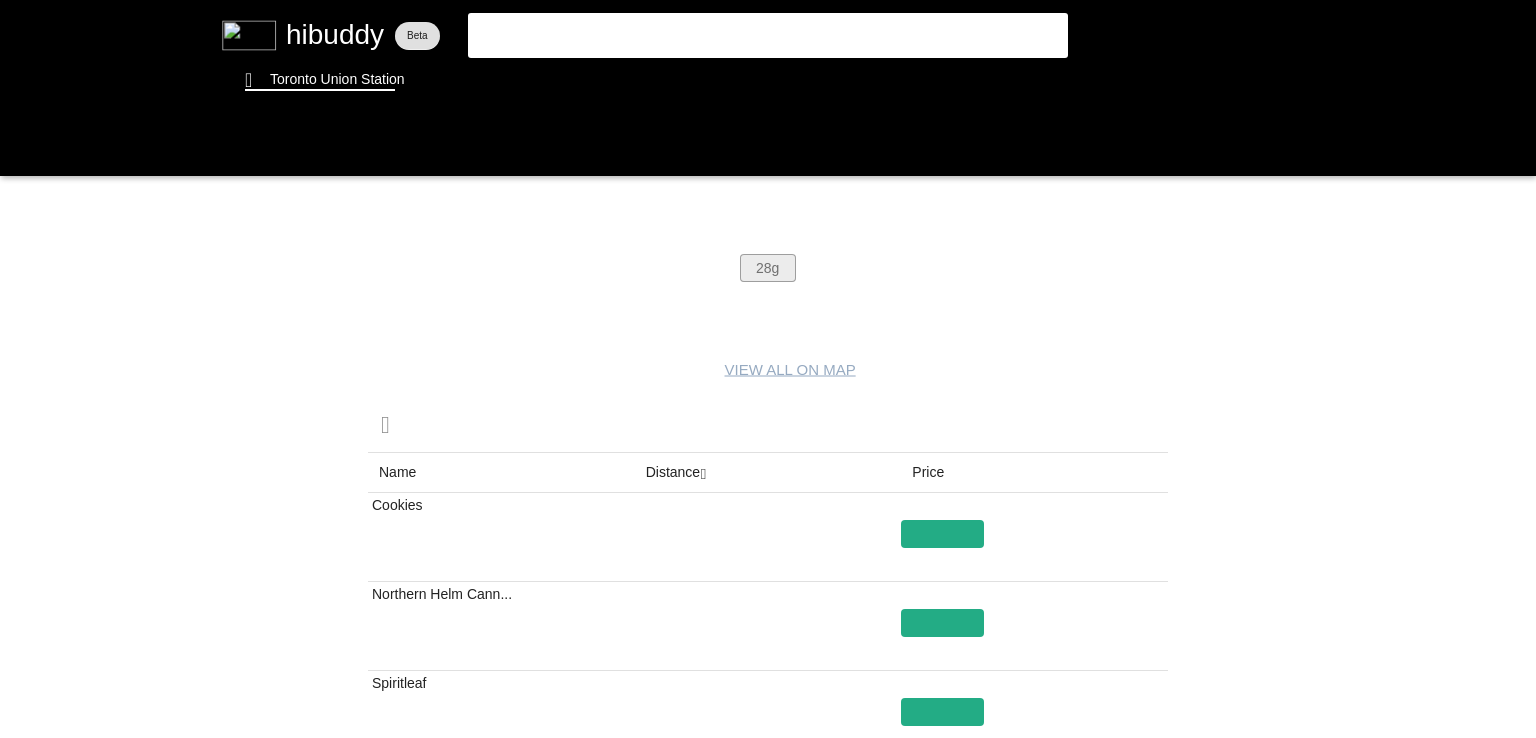 click at bounding box center (768, 369) 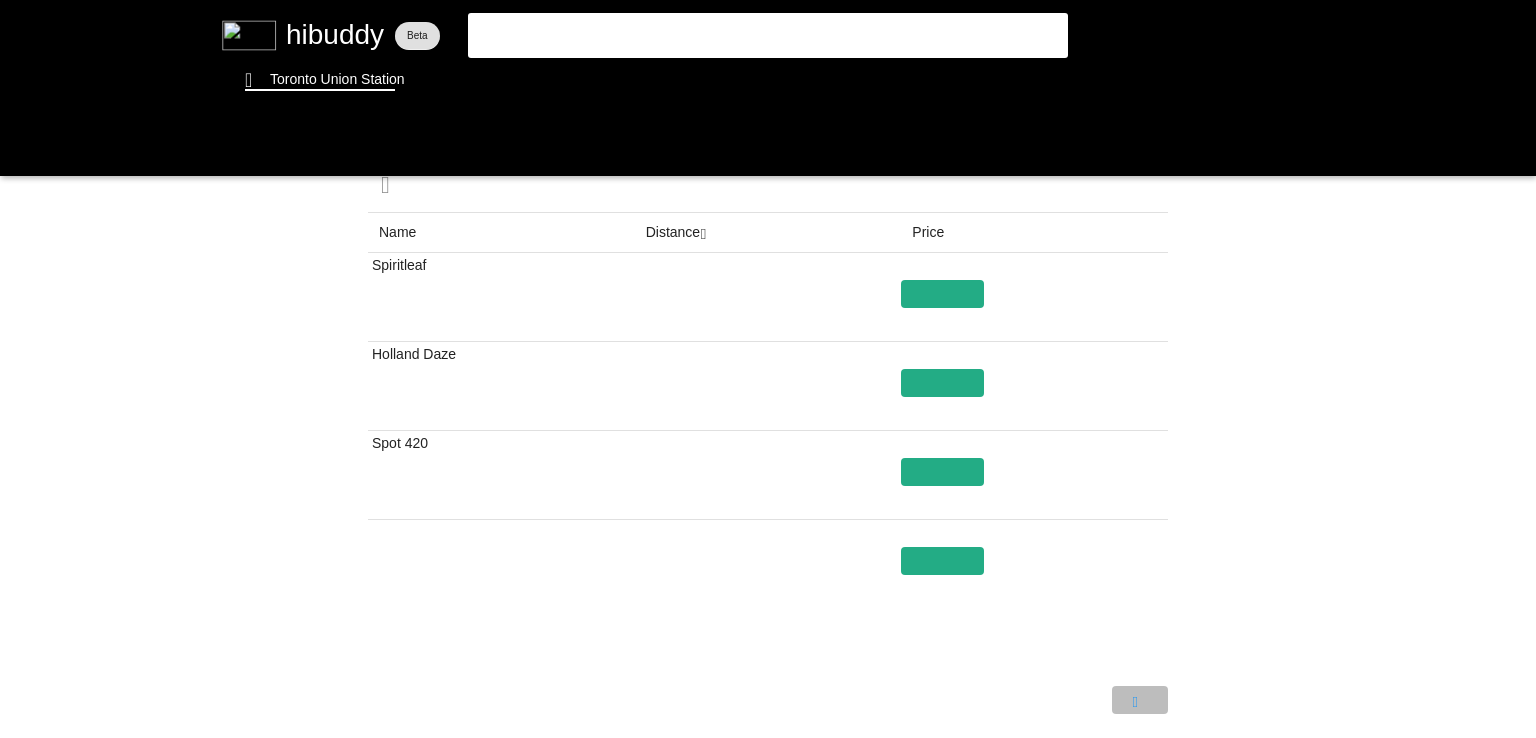click at bounding box center (768, 369) 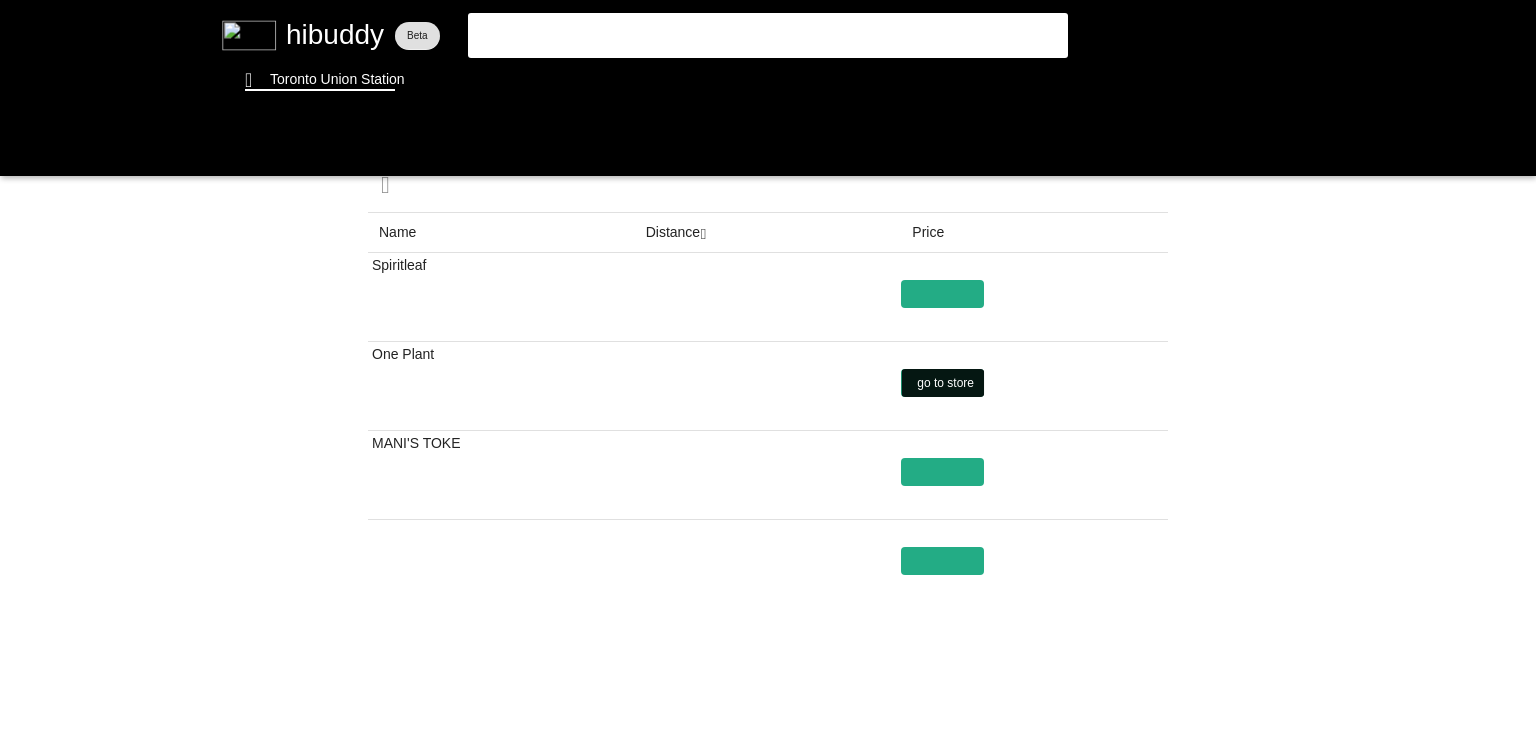 click at bounding box center (768, 369) 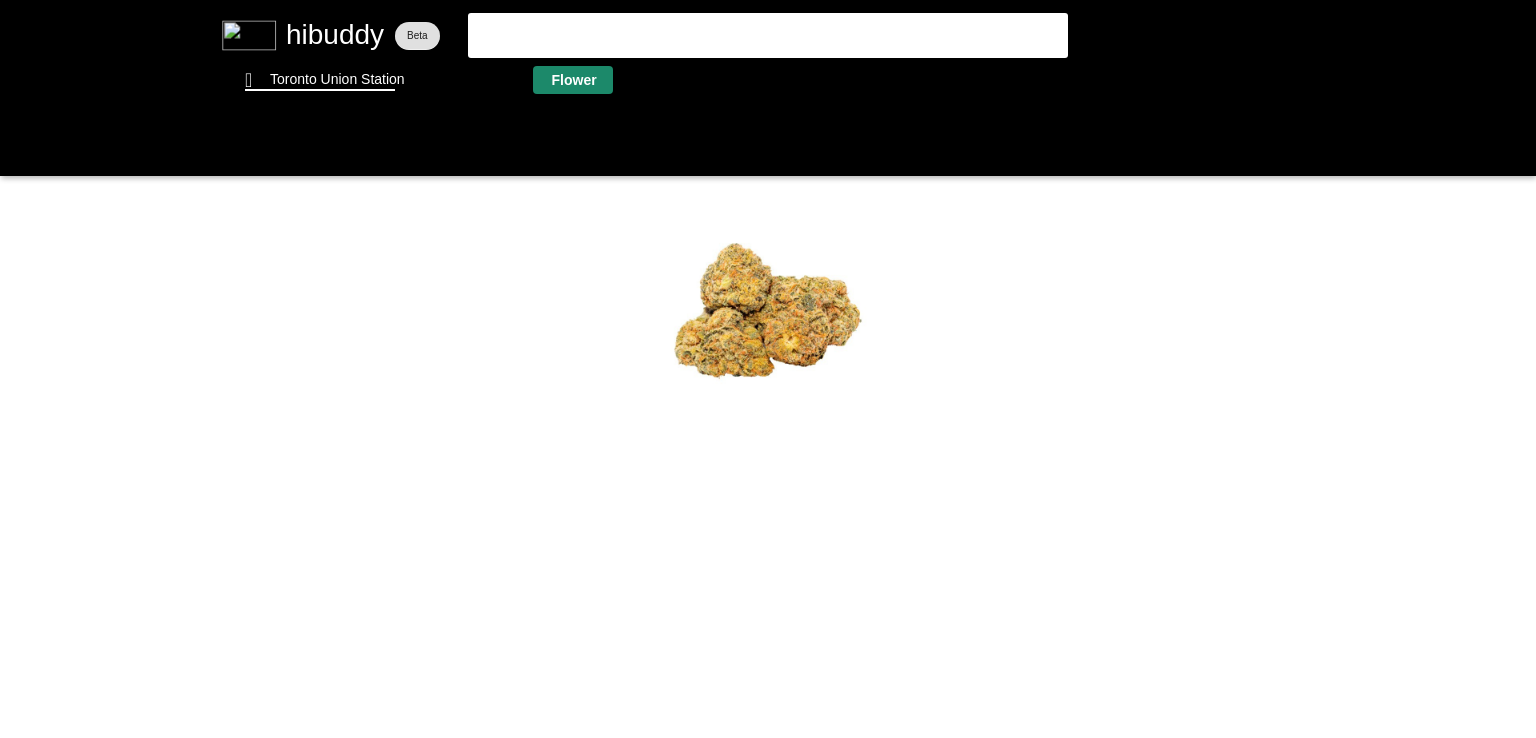 click at bounding box center (768, 369) 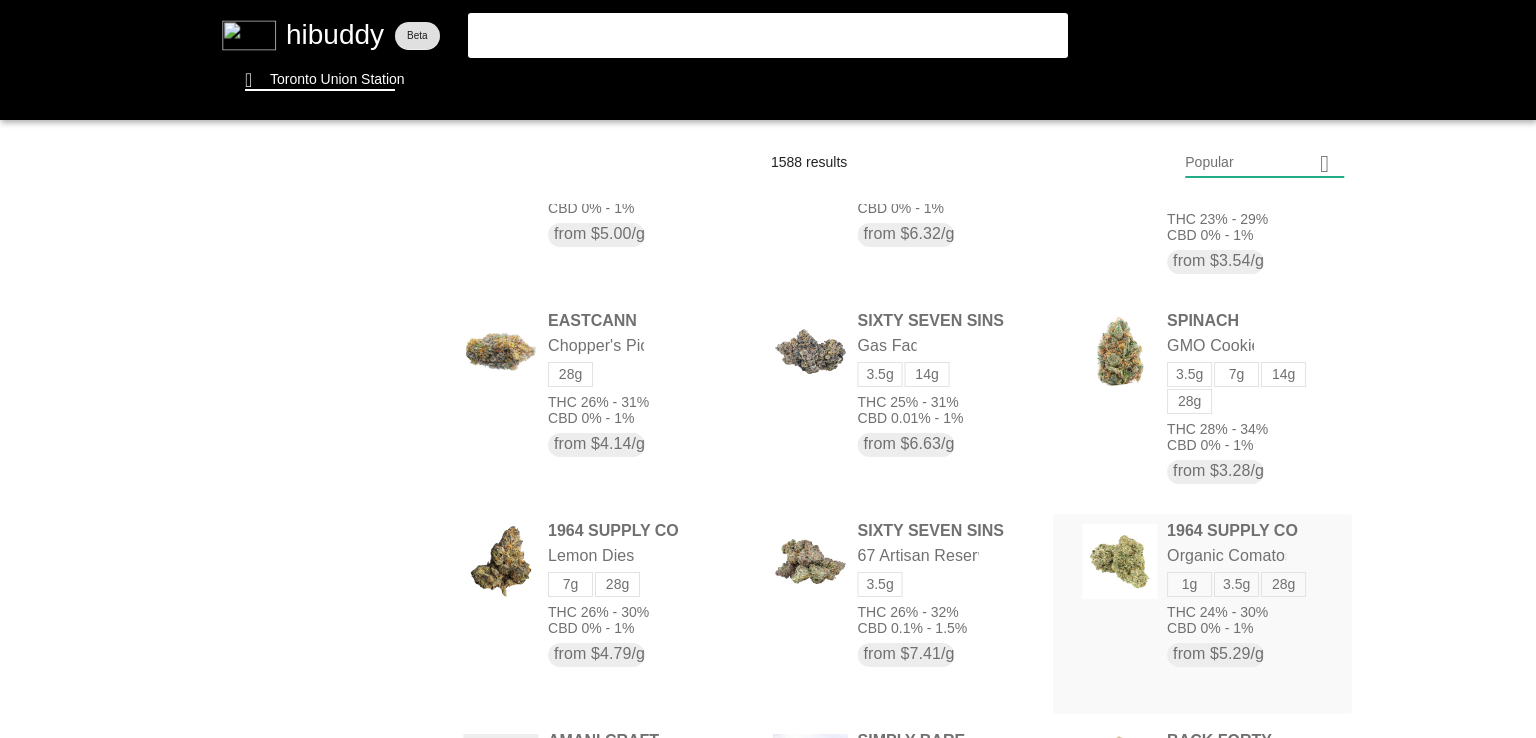 click at bounding box center (768, 369) 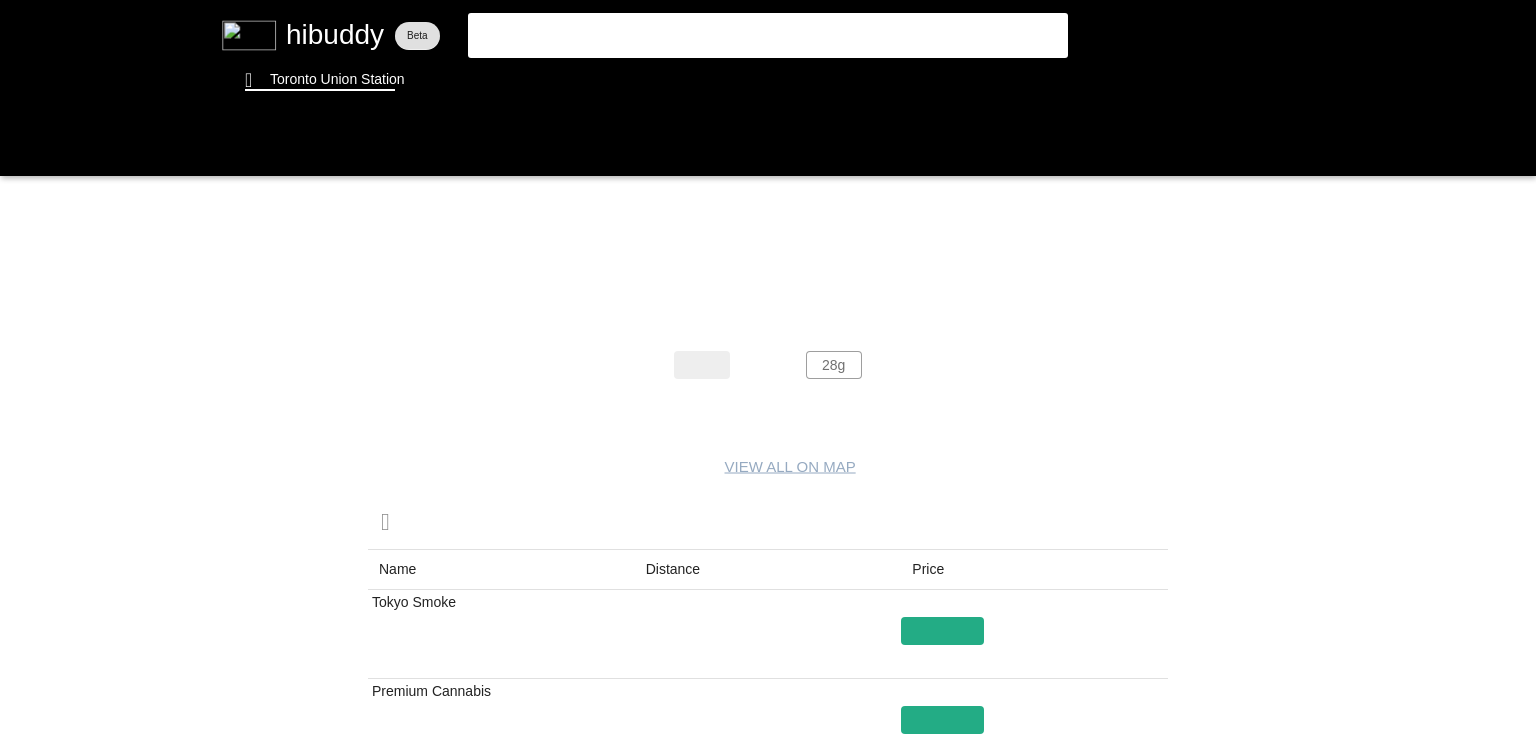 click at bounding box center (768, 369) 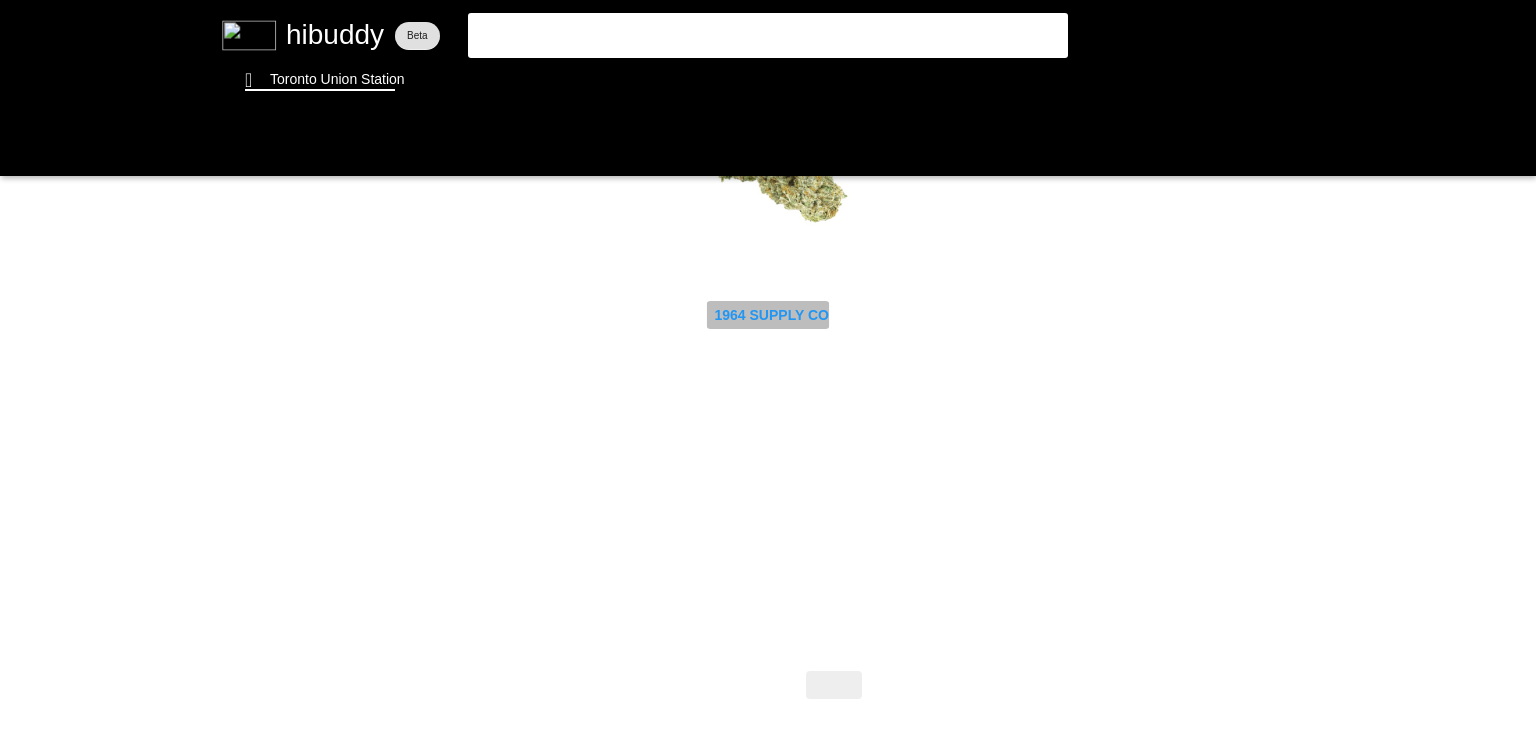 click at bounding box center (768, 369) 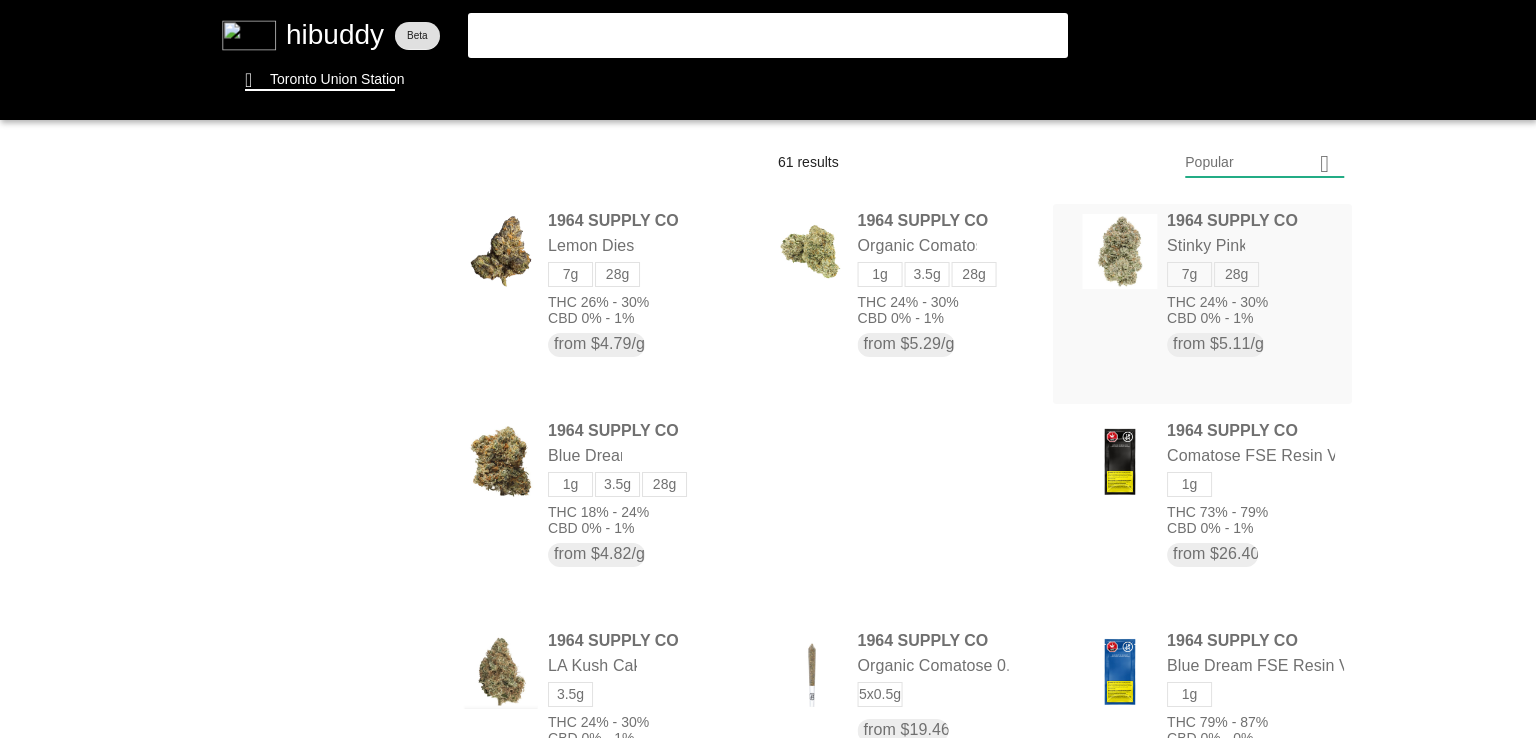 click at bounding box center [768, 369] 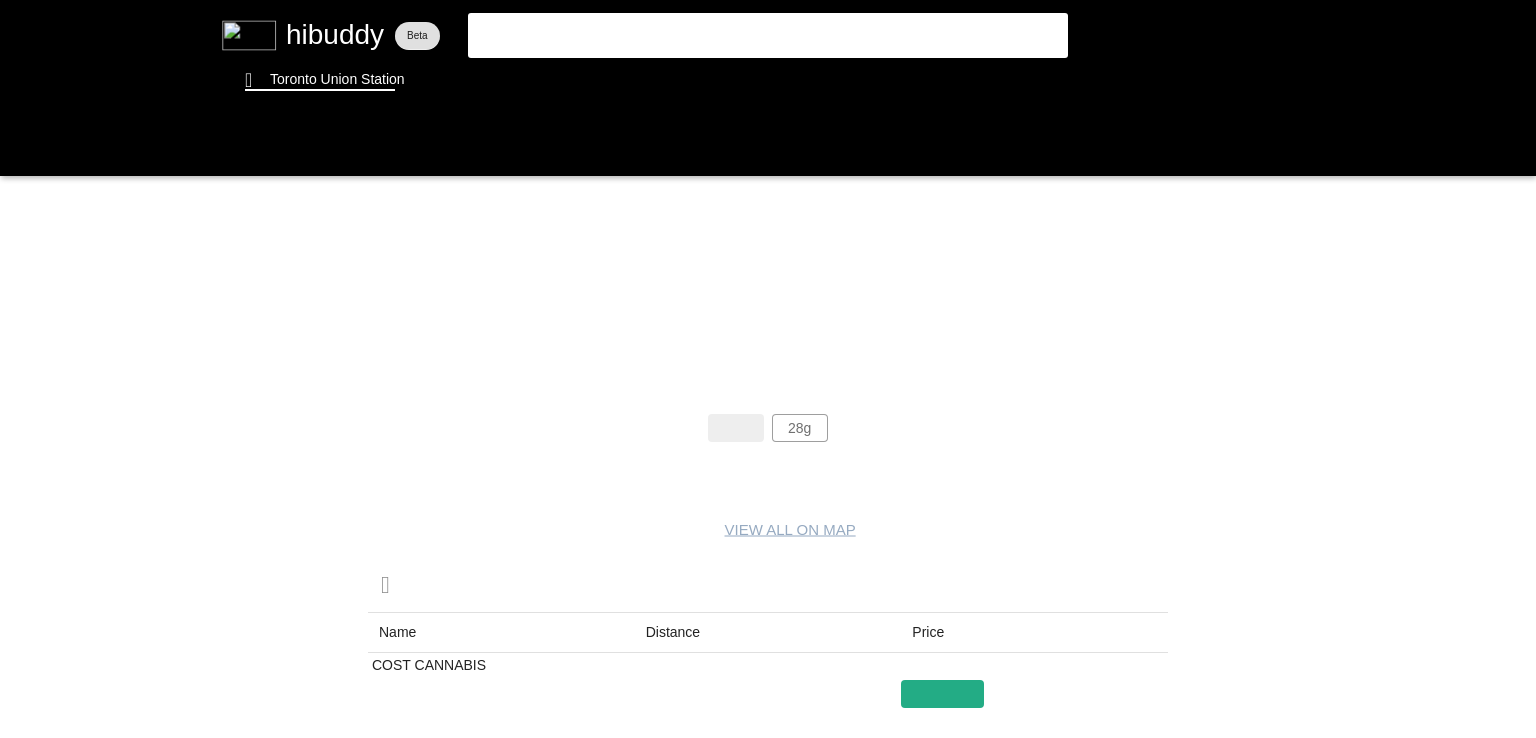 click at bounding box center (768, 369) 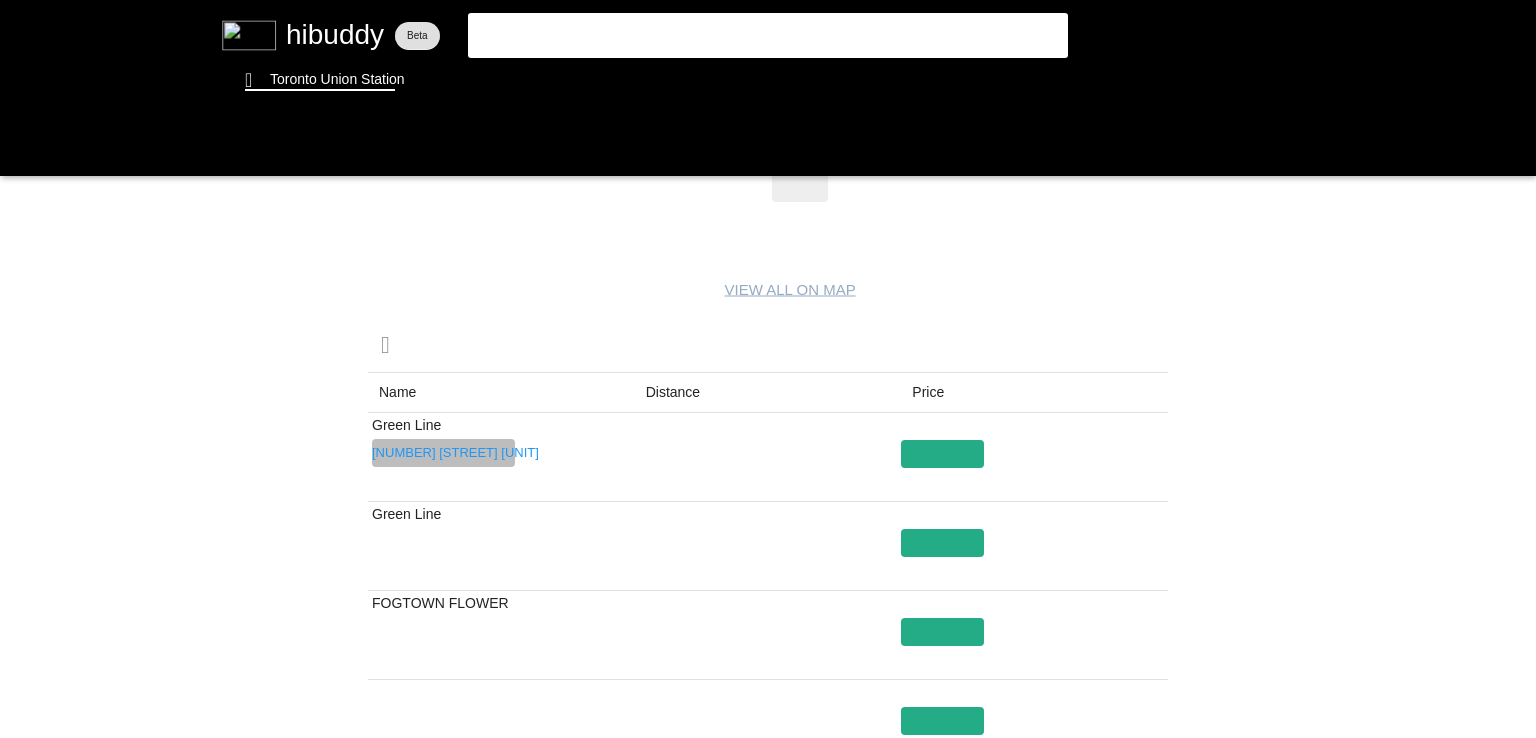 click at bounding box center (768, 369) 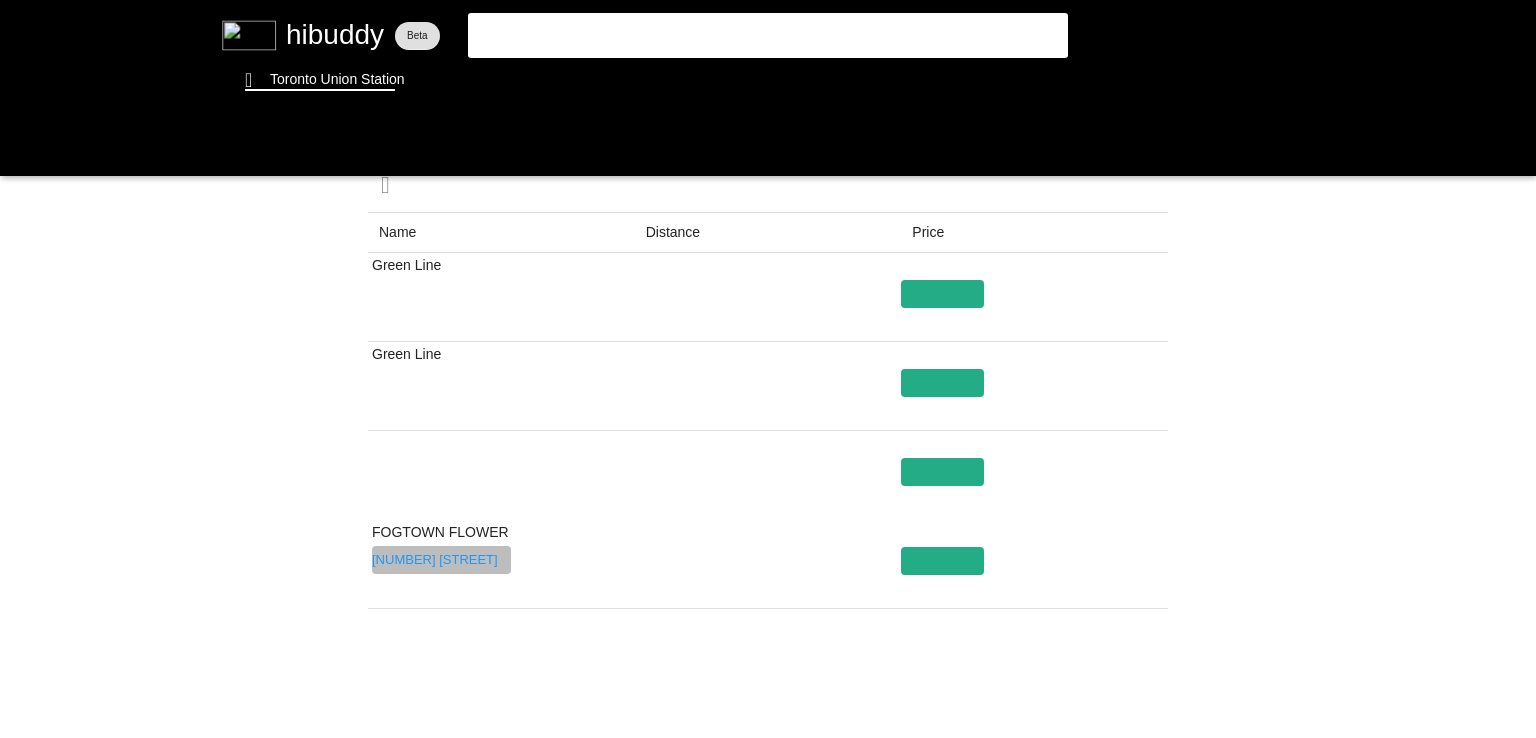 click at bounding box center (768, 369) 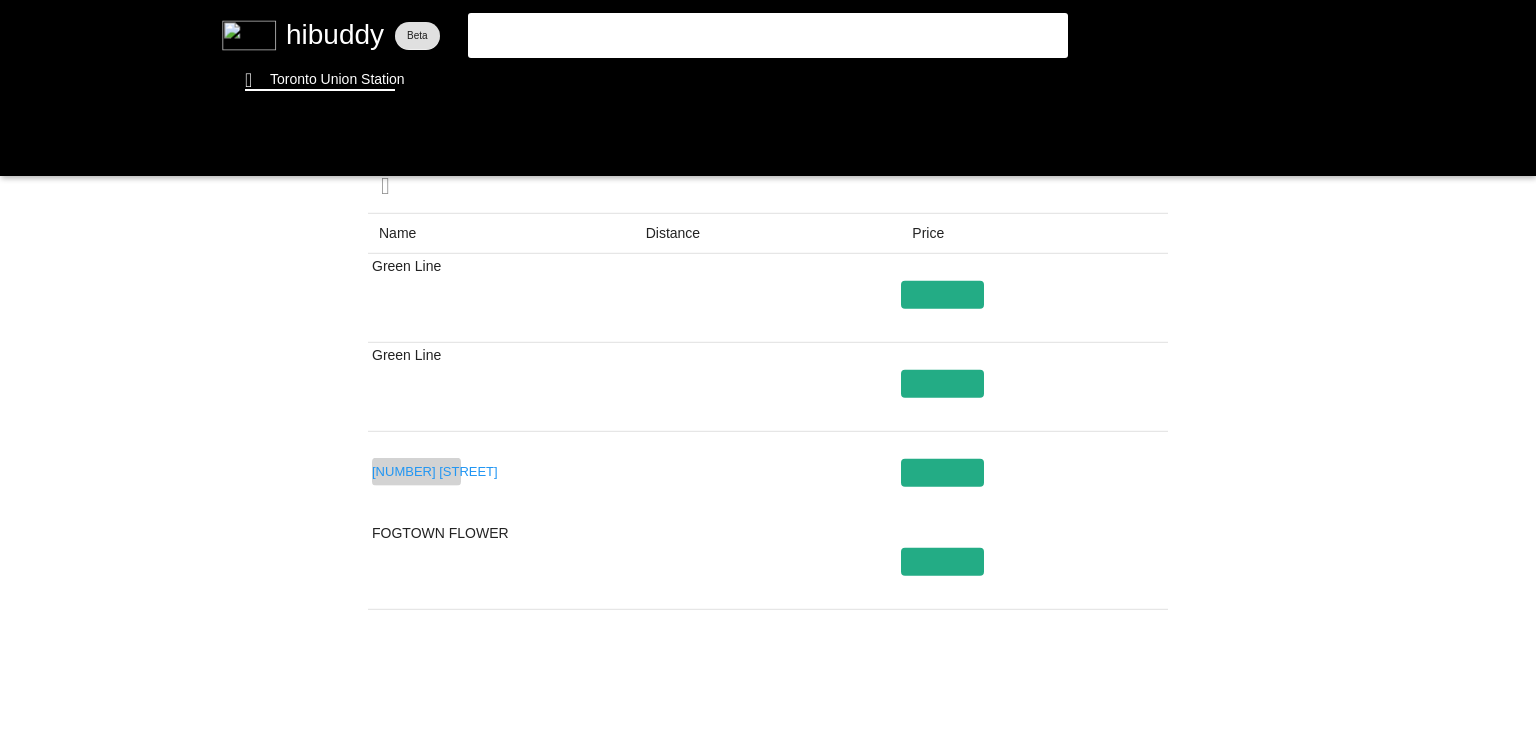 click at bounding box center (768, 369) 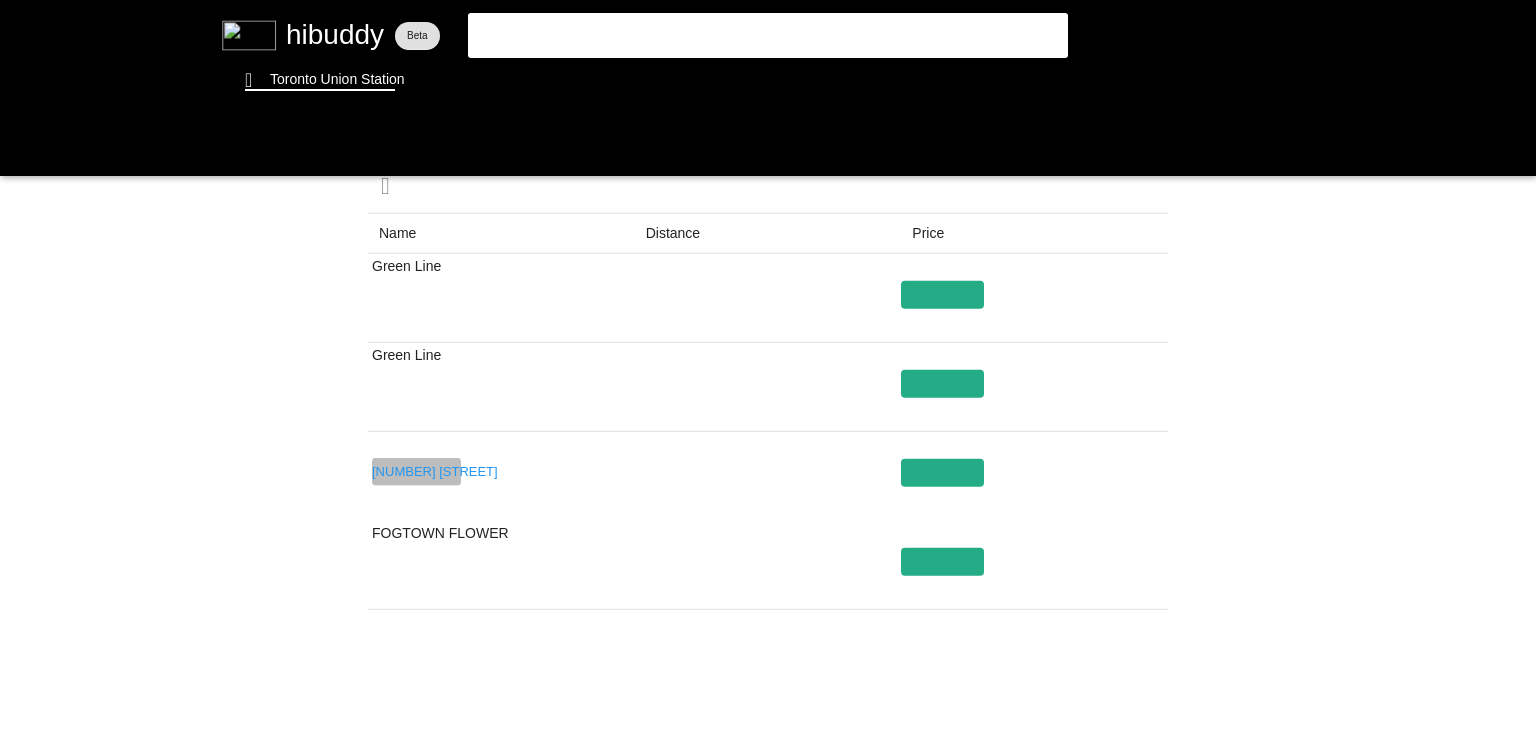 click at bounding box center [768, 369] 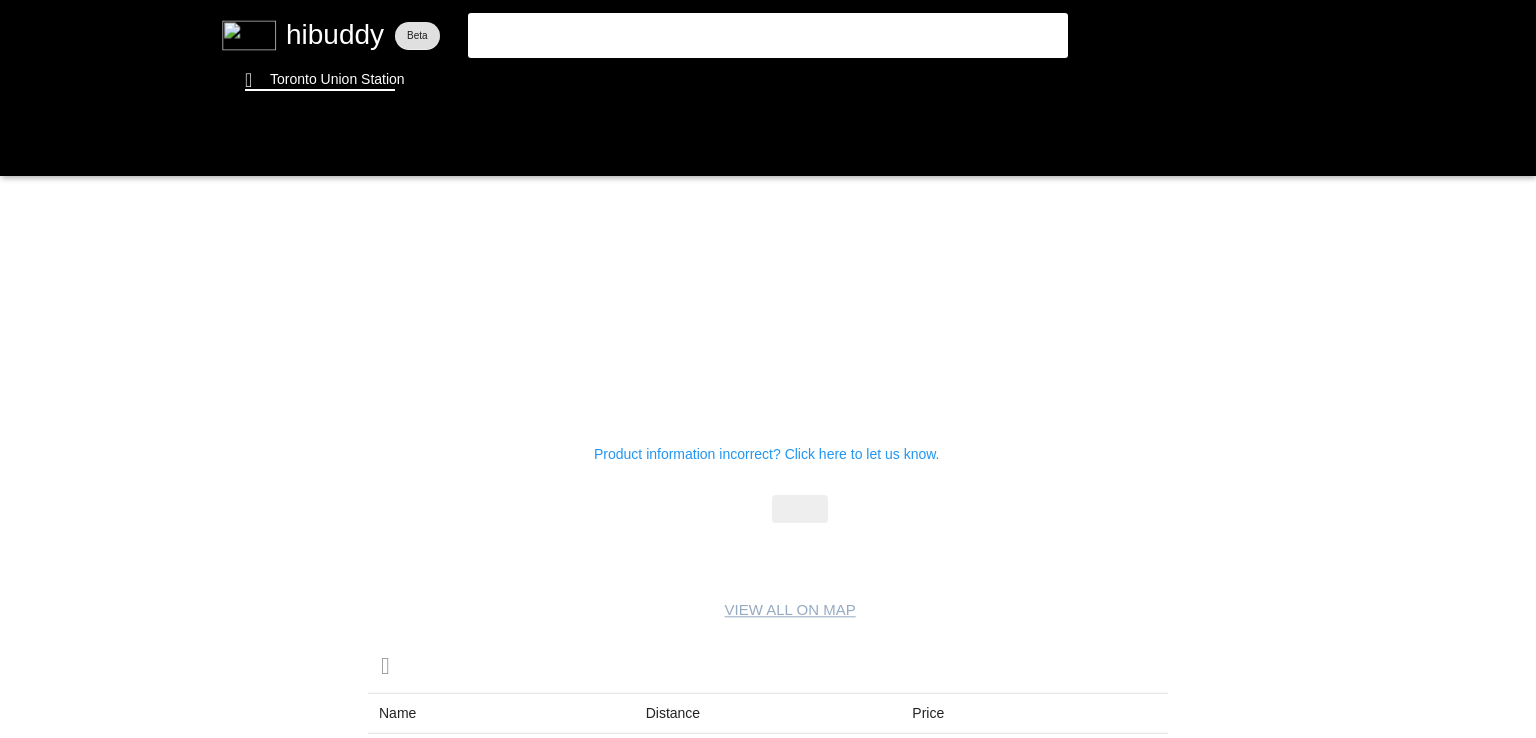 click at bounding box center [768, 369] 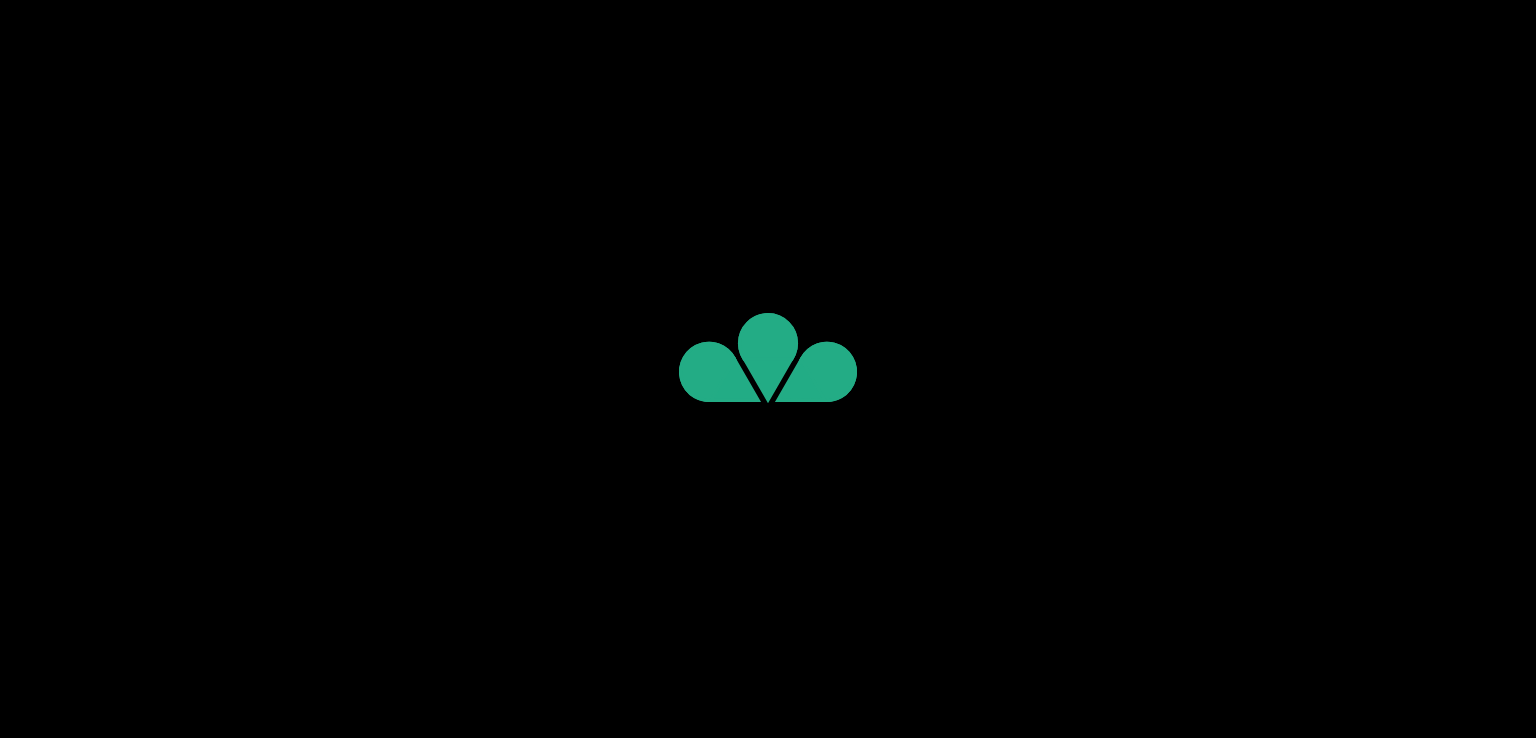 scroll, scrollTop: 0, scrollLeft: 0, axis: both 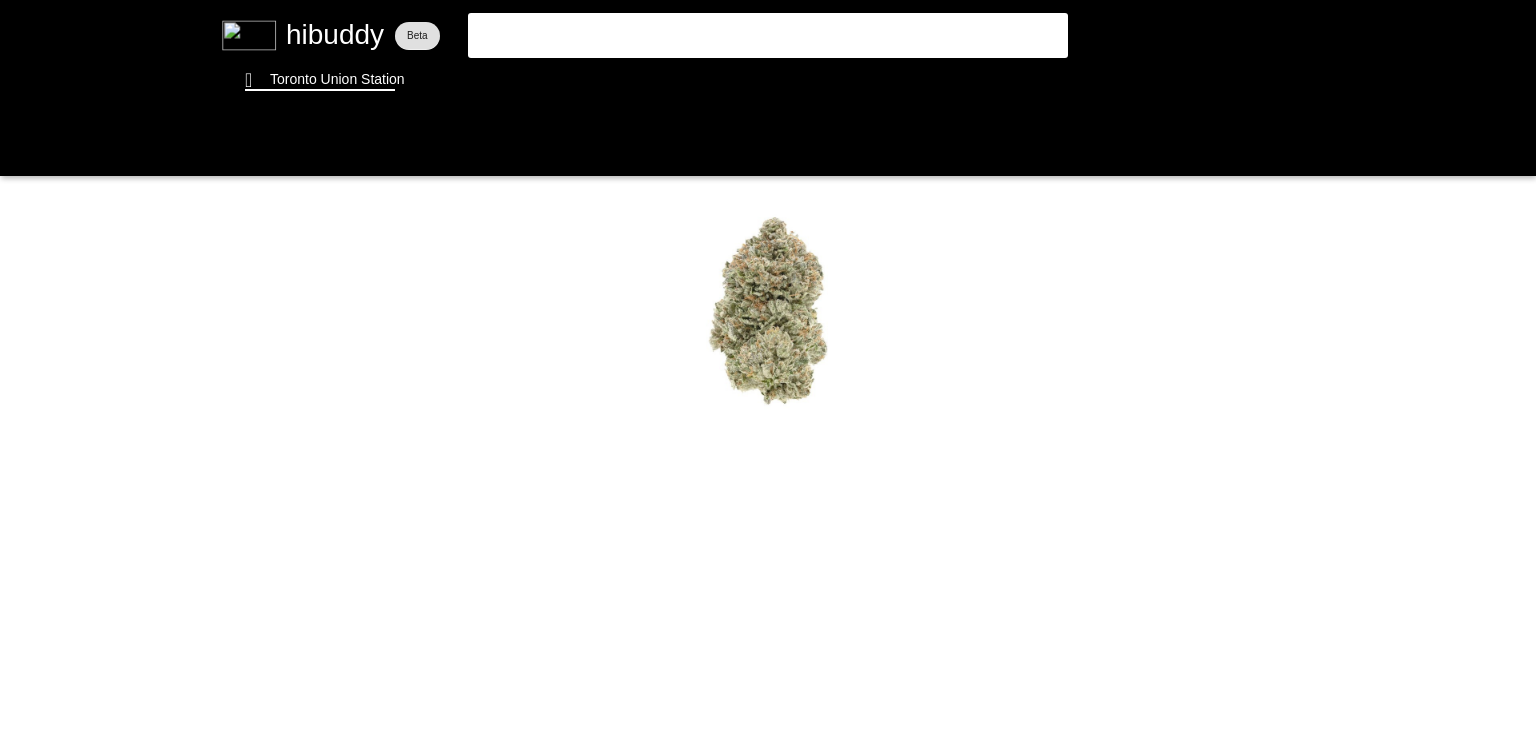 click at bounding box center (768, 369) 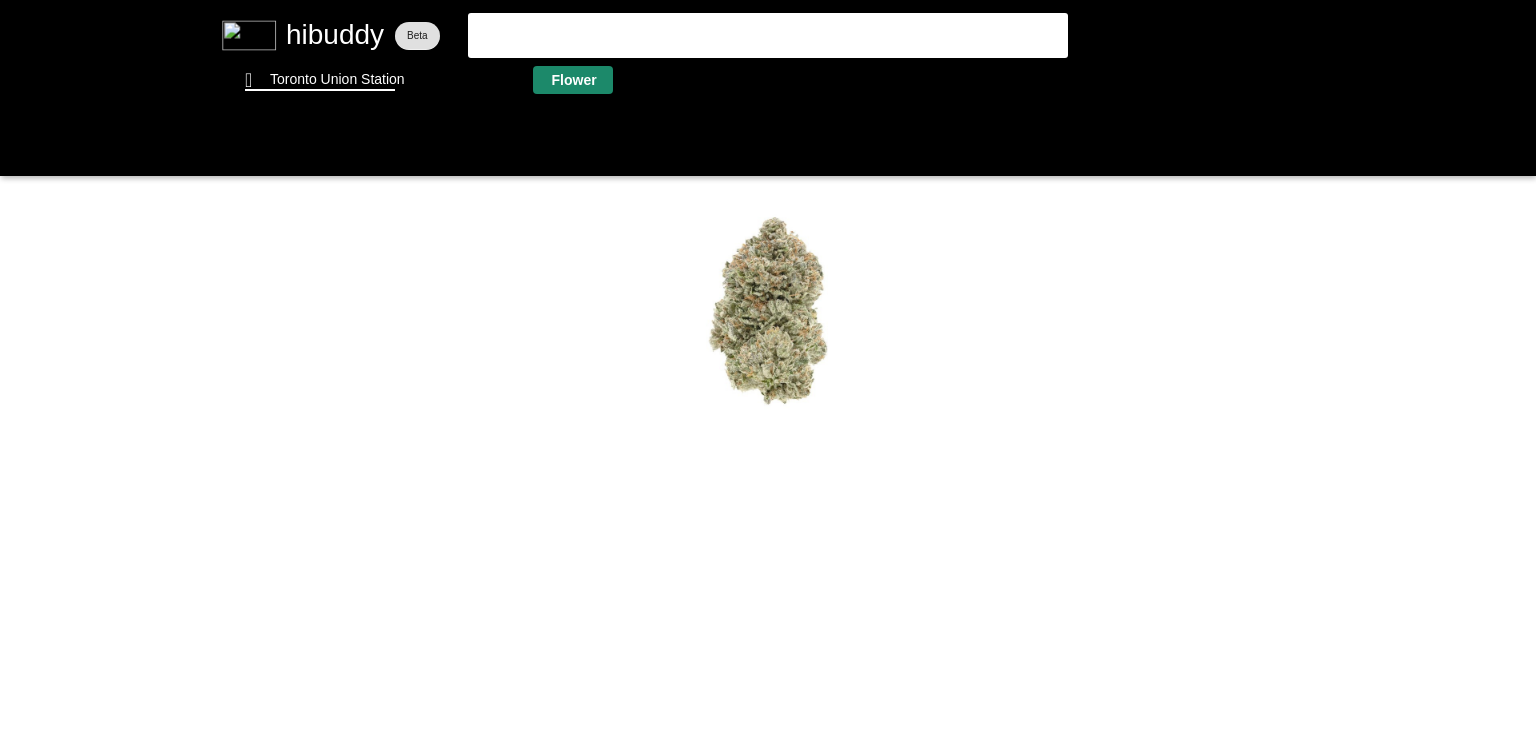 click at bounding box center [768, 369] 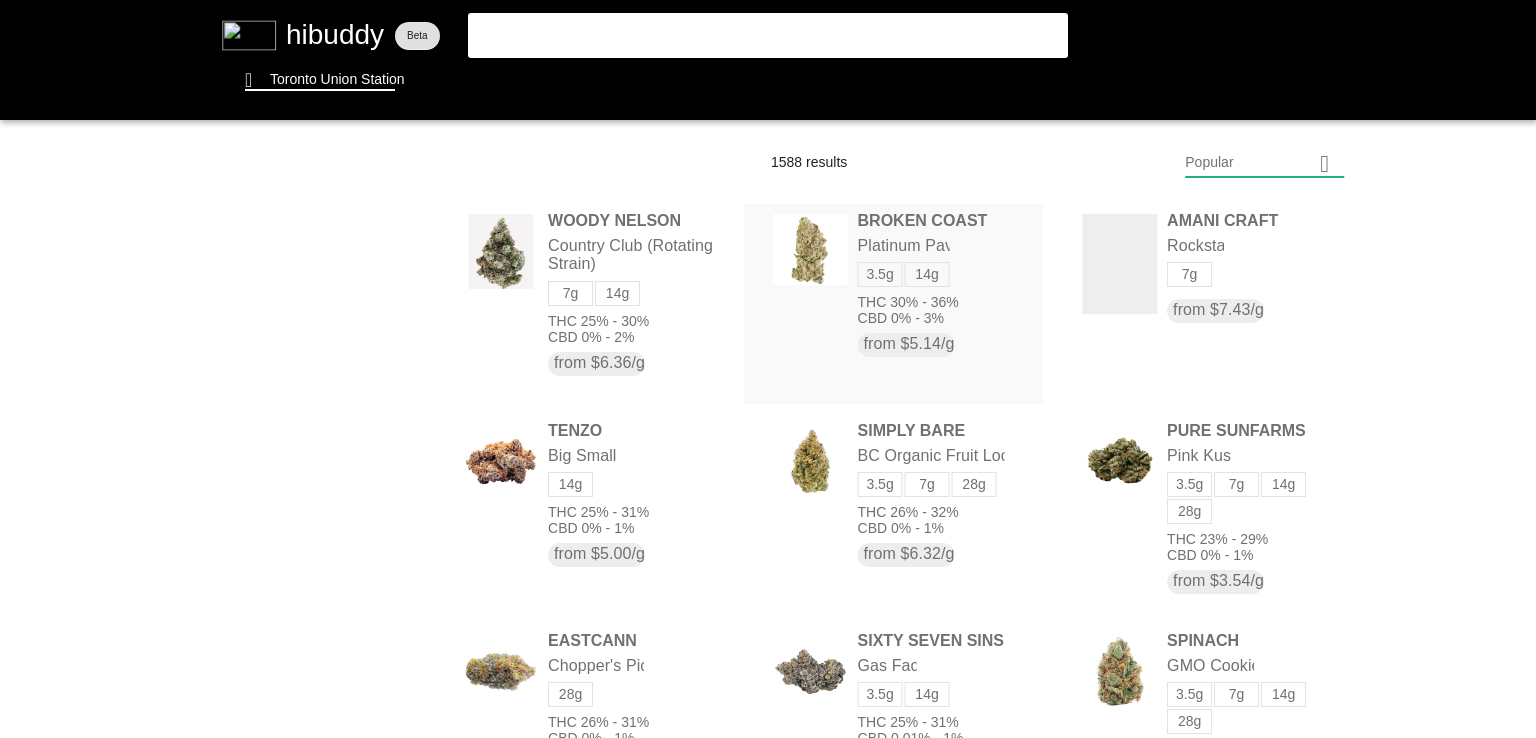 click at bounding box center [768, 369] 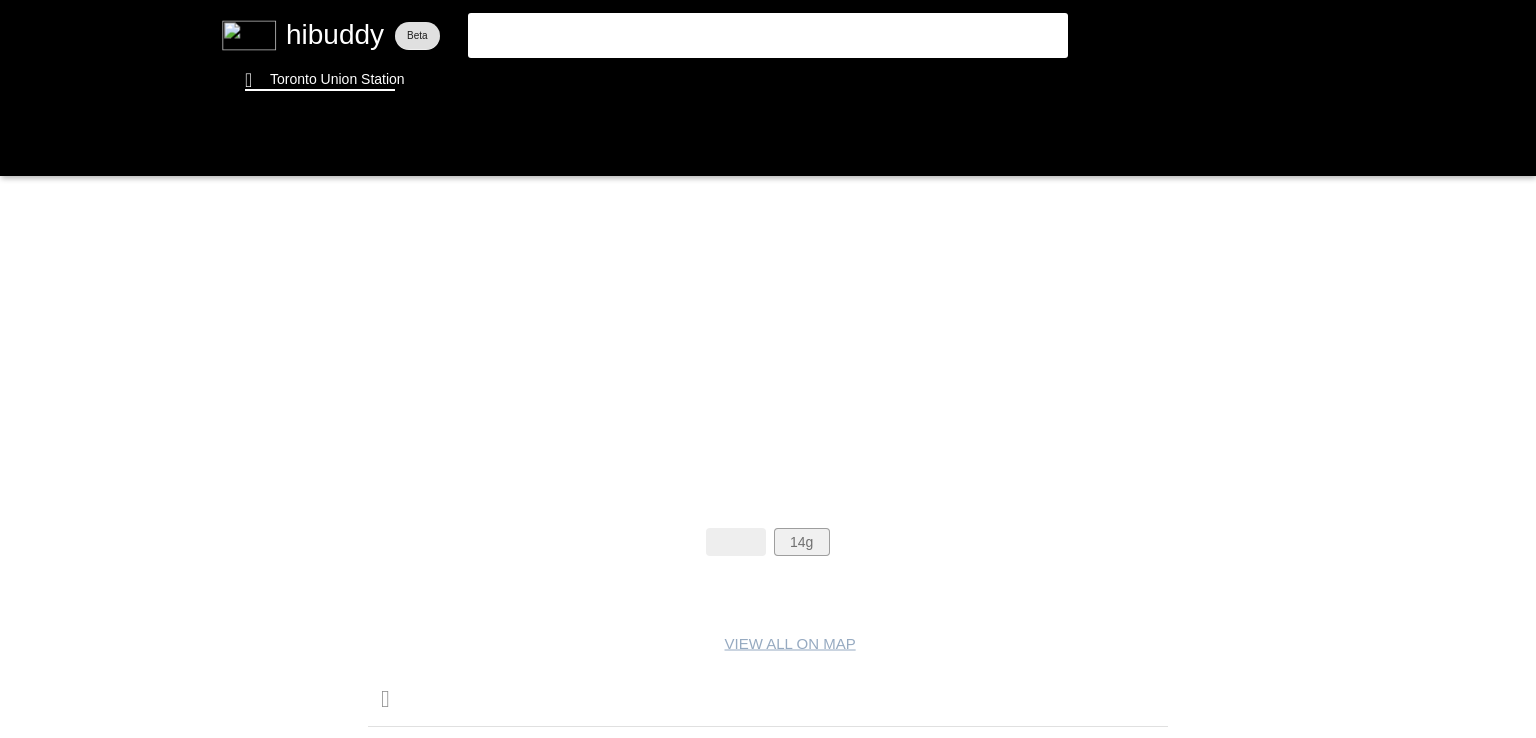 click at bounding box center [768, 369] 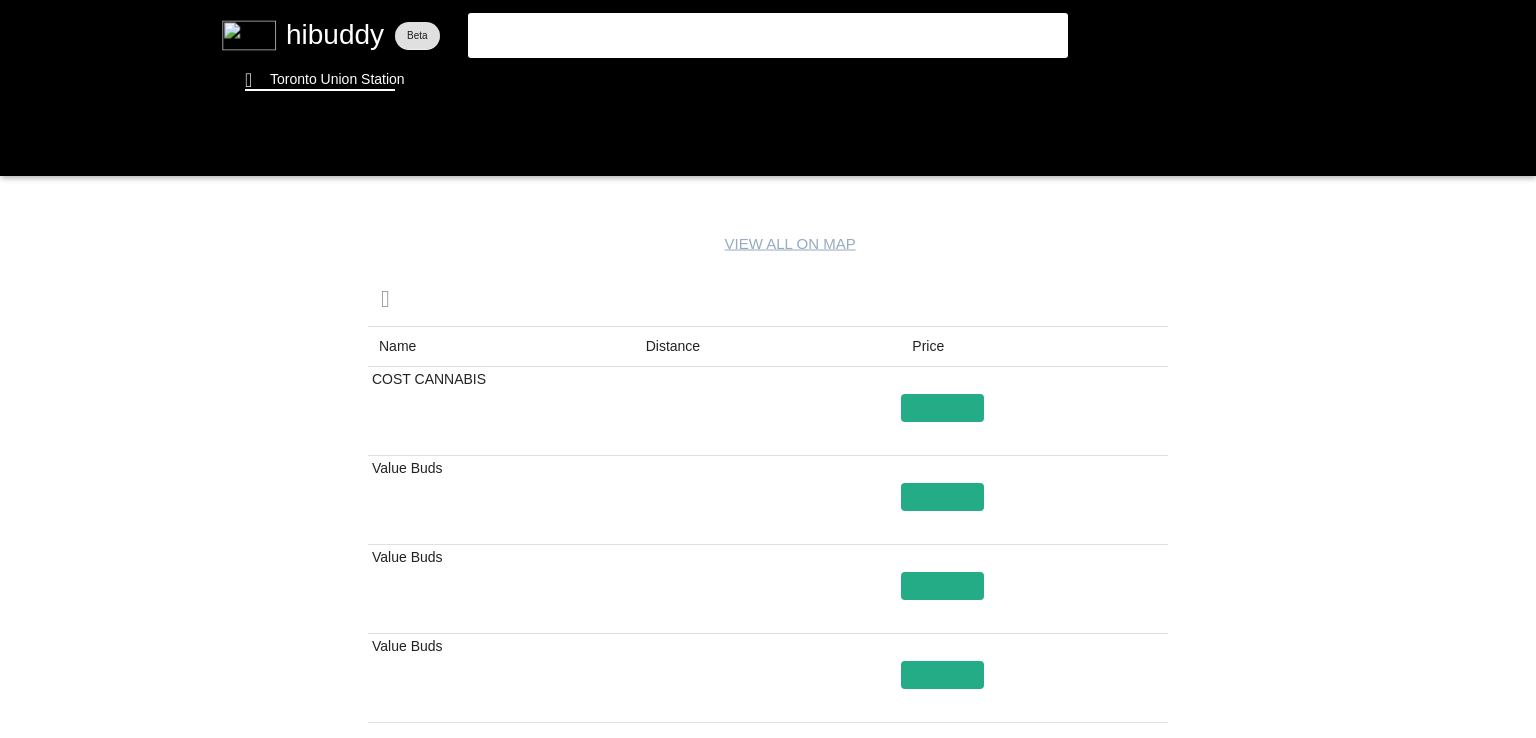 click at bounding box center (768, 369) 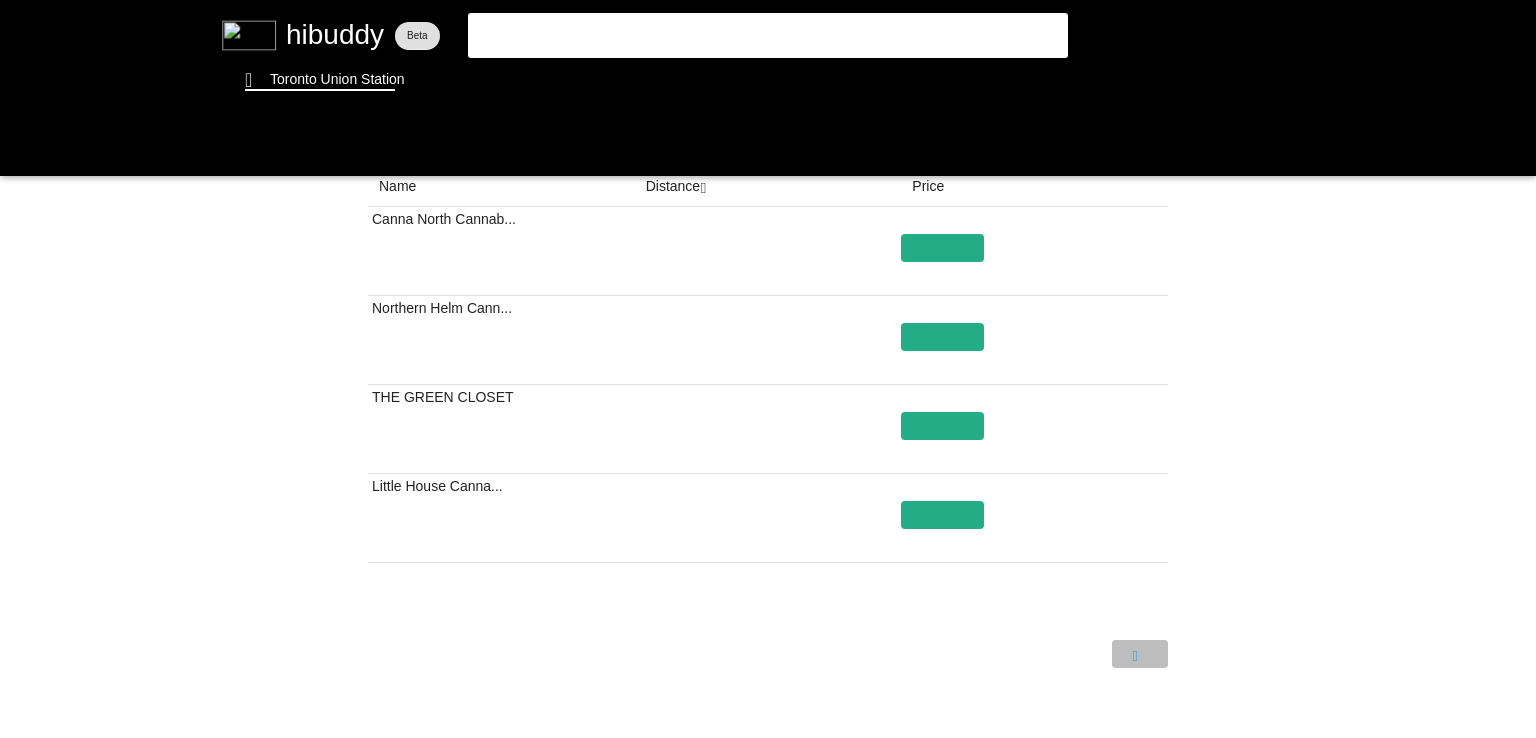 click at bounding box center (768, 369) 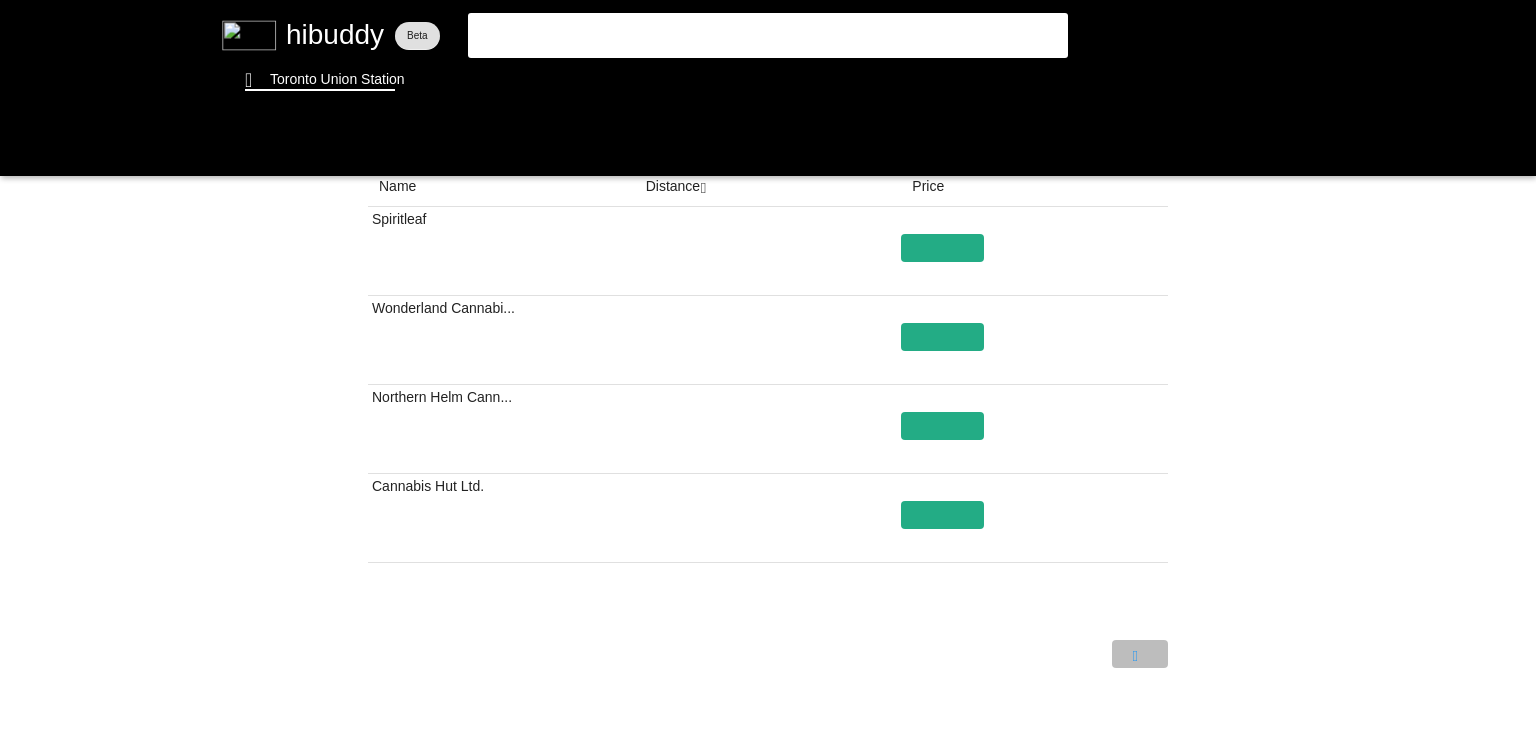 click at bounding box center (768, 369) 